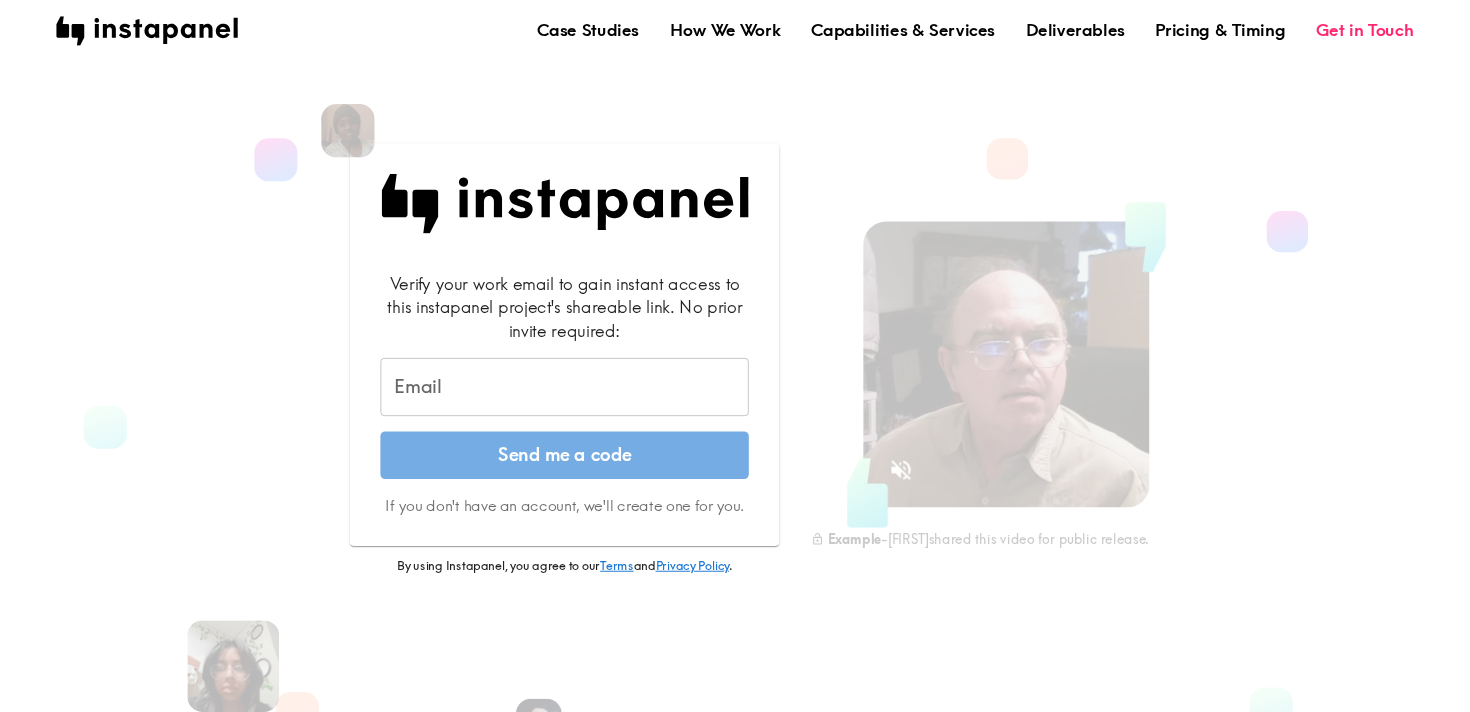 scroll, scrollTop: 0, scrollLeft: 0, axis: both 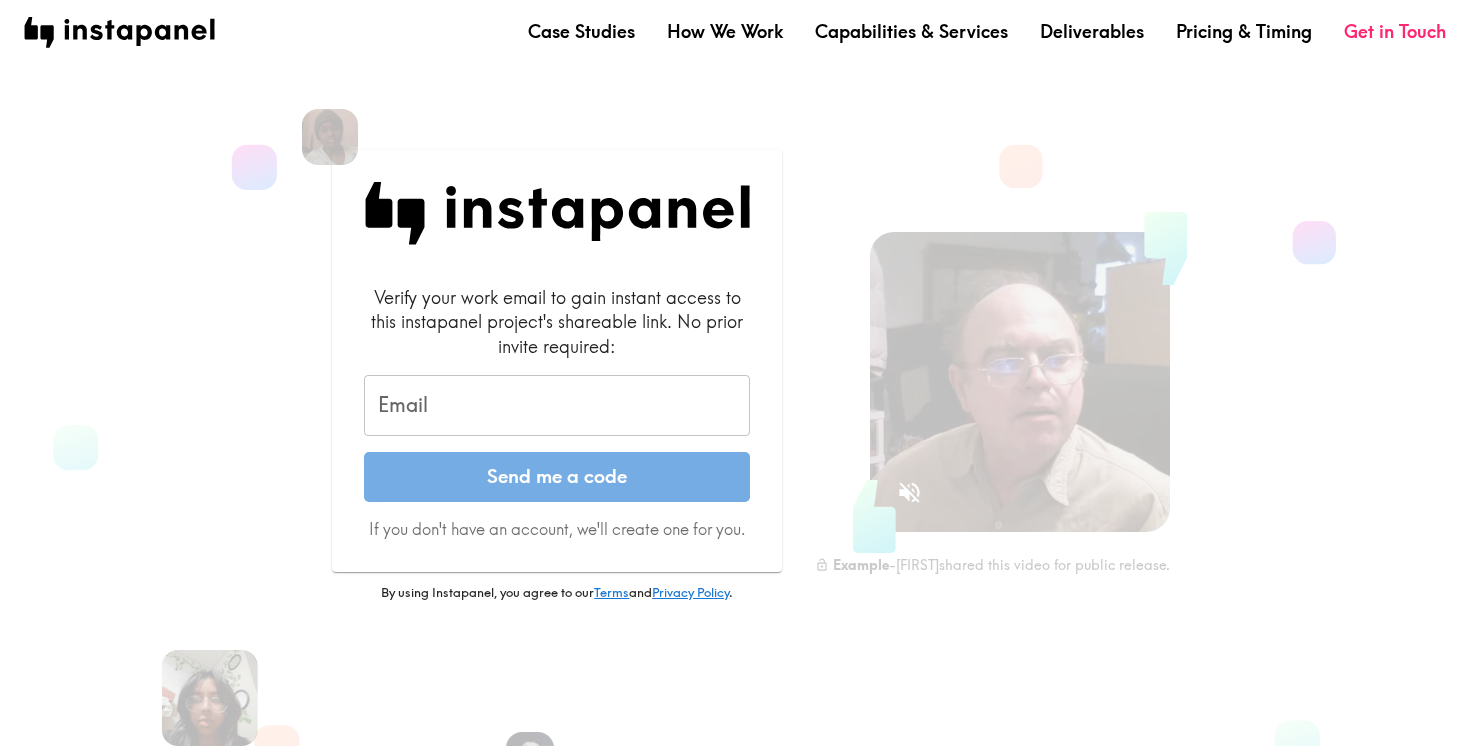 click on "Email" at bounding box center (557, 406) 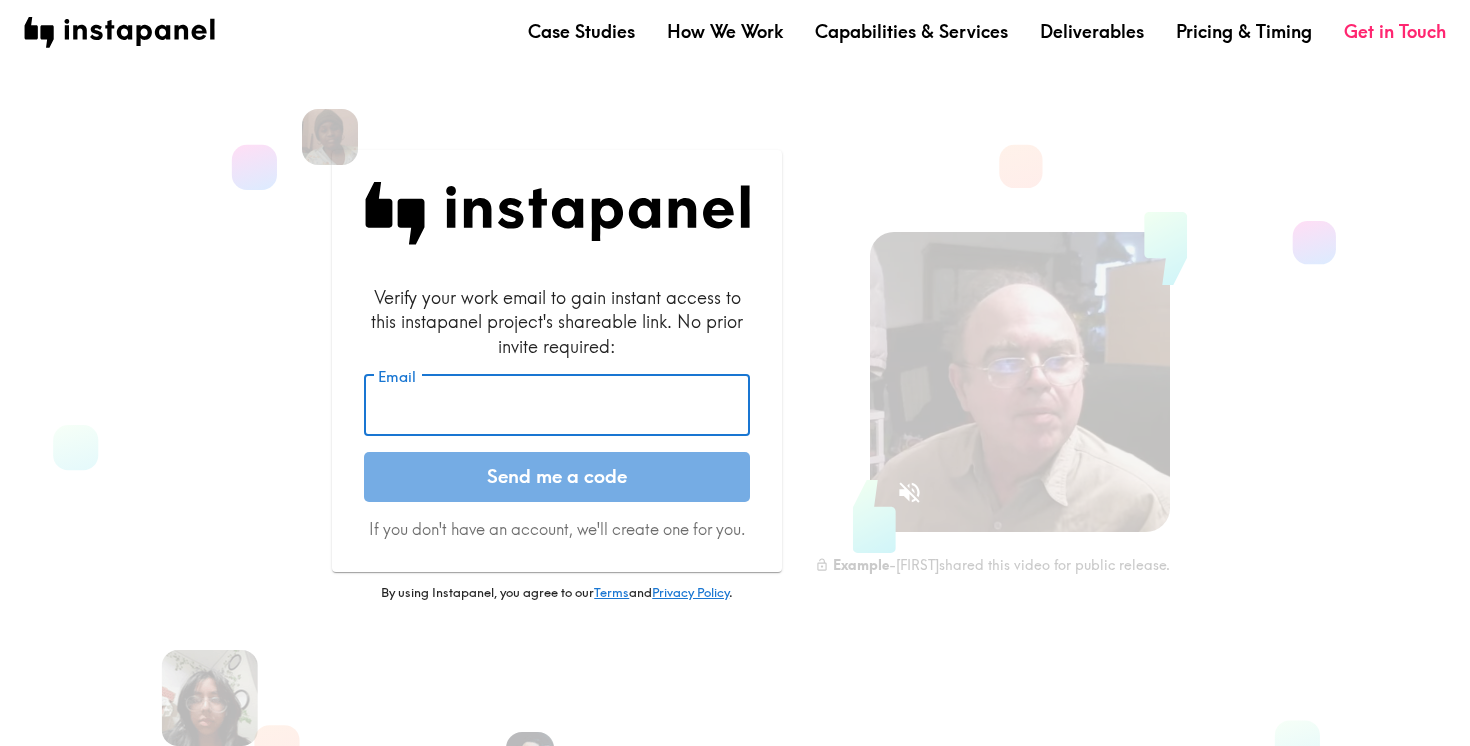type on "[EMAIL]@[EXAMPLE.COM]" 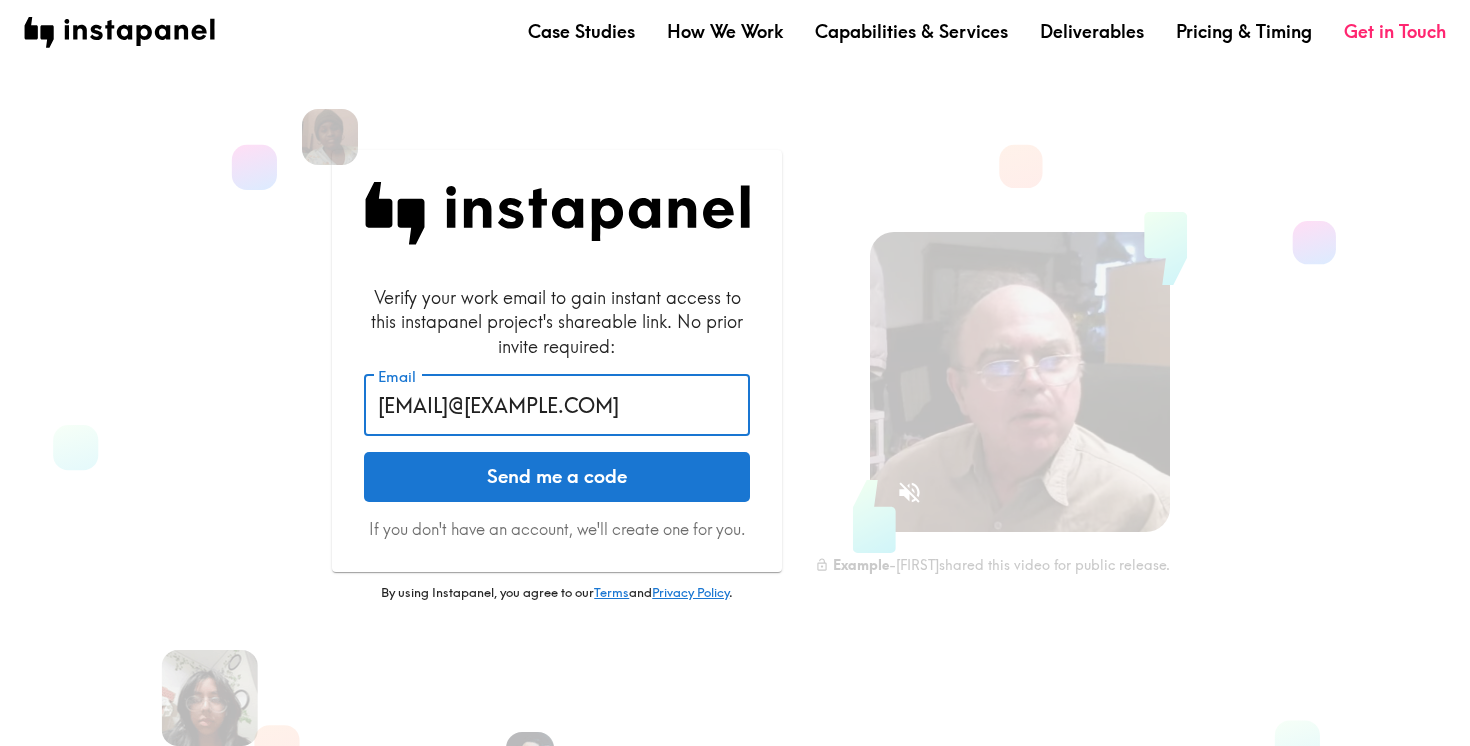 click on "Send me a code" at bounding box center (557, 477) 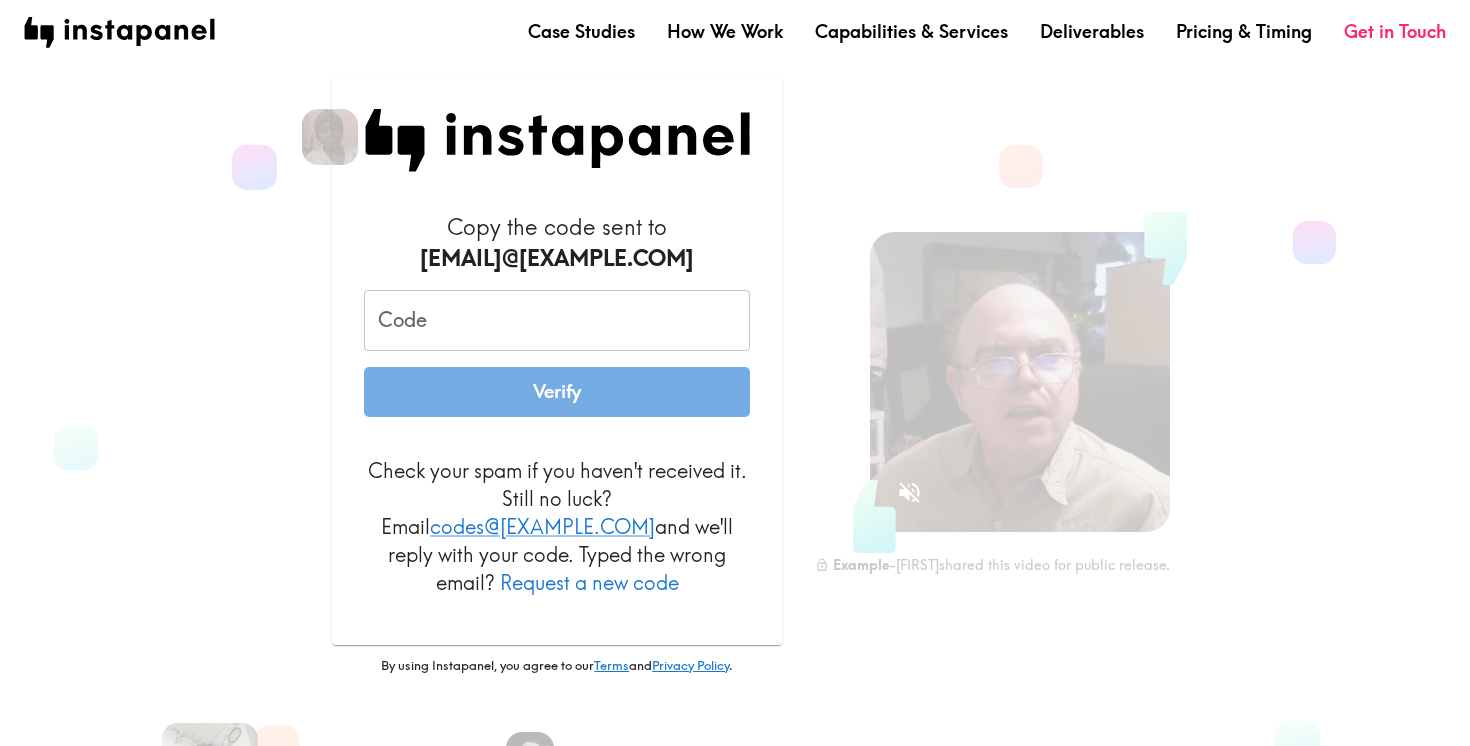 click on "Code" at bounding box center (557, 321) 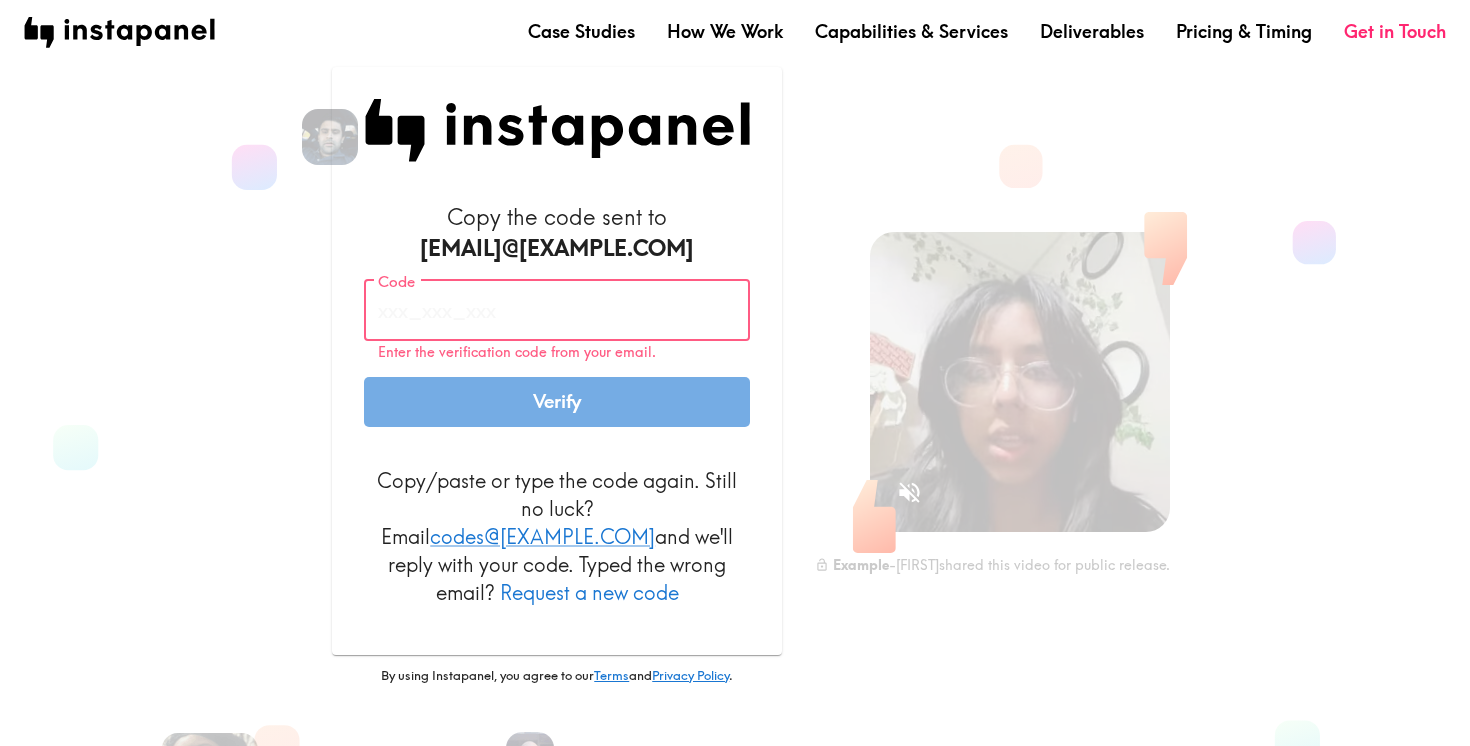 paste on "Gdk_h7j_gL4" 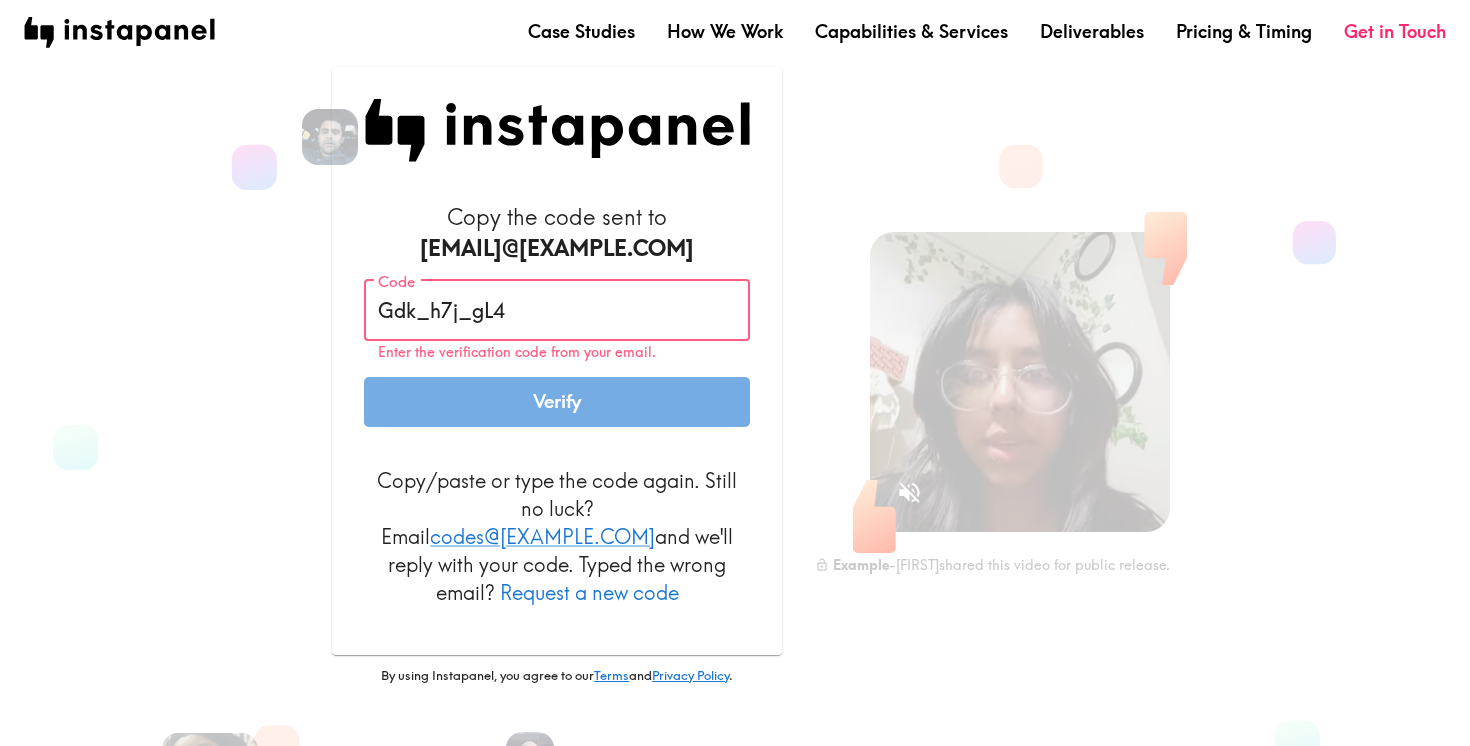 type on "Gdk_h7j_gL4" 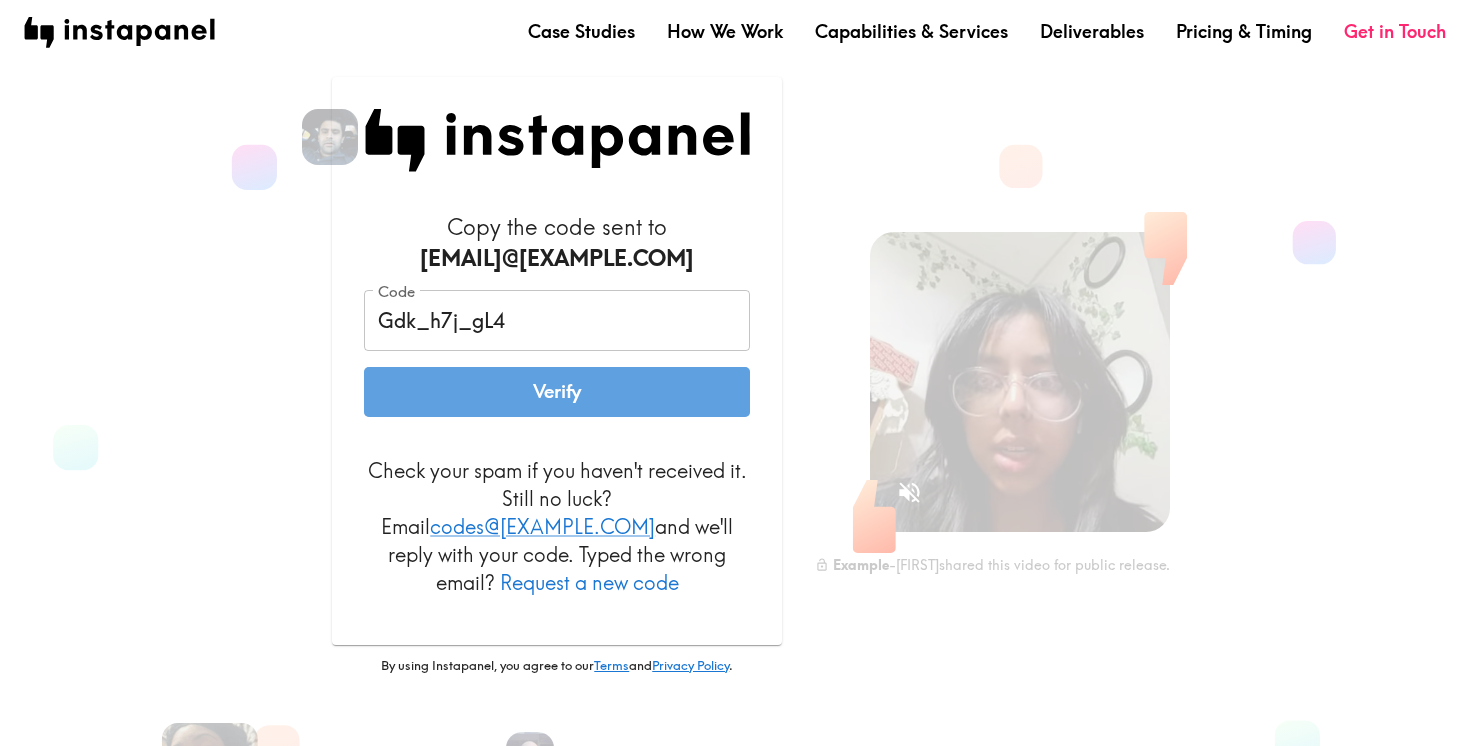 click on "Verify" at bounding box center [557, 392] 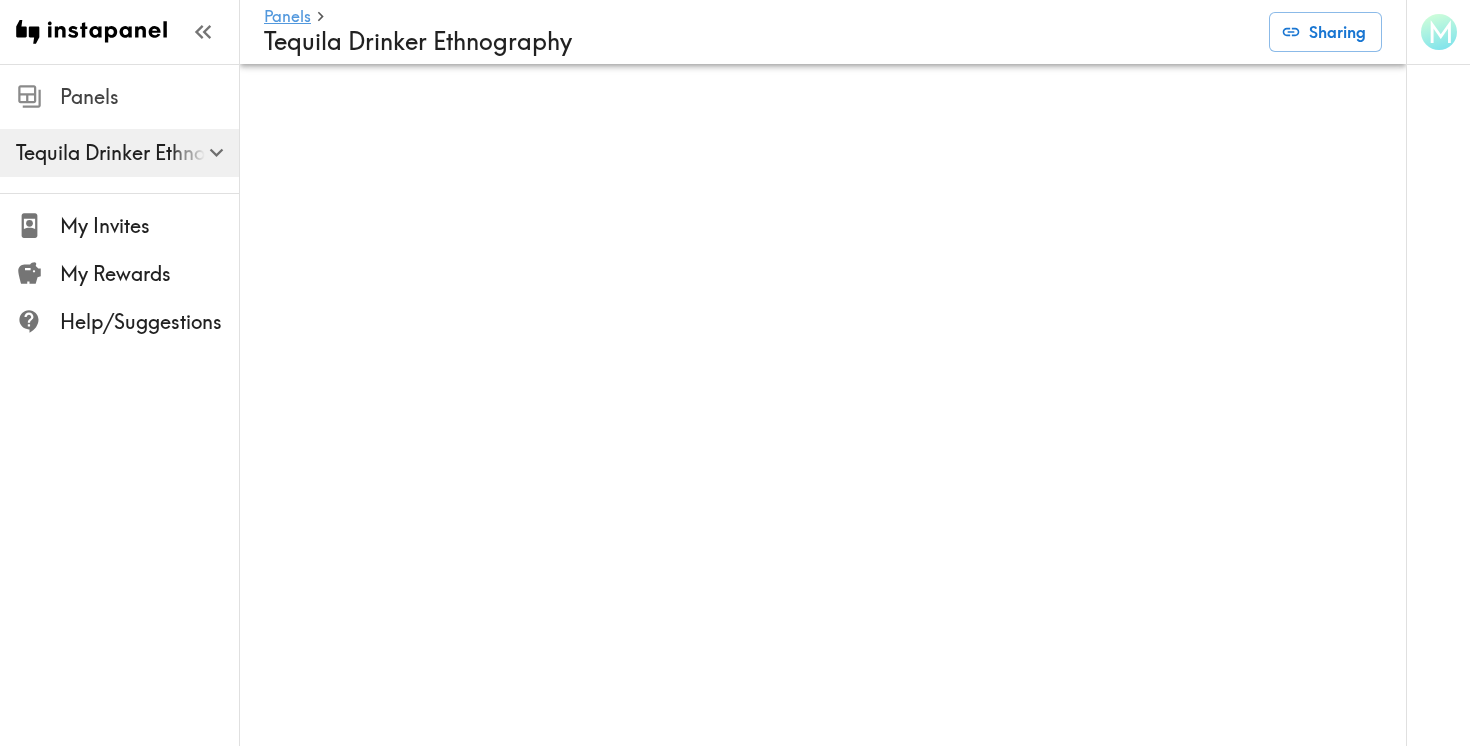 click on "Panels" at bounding box center [149, 97] 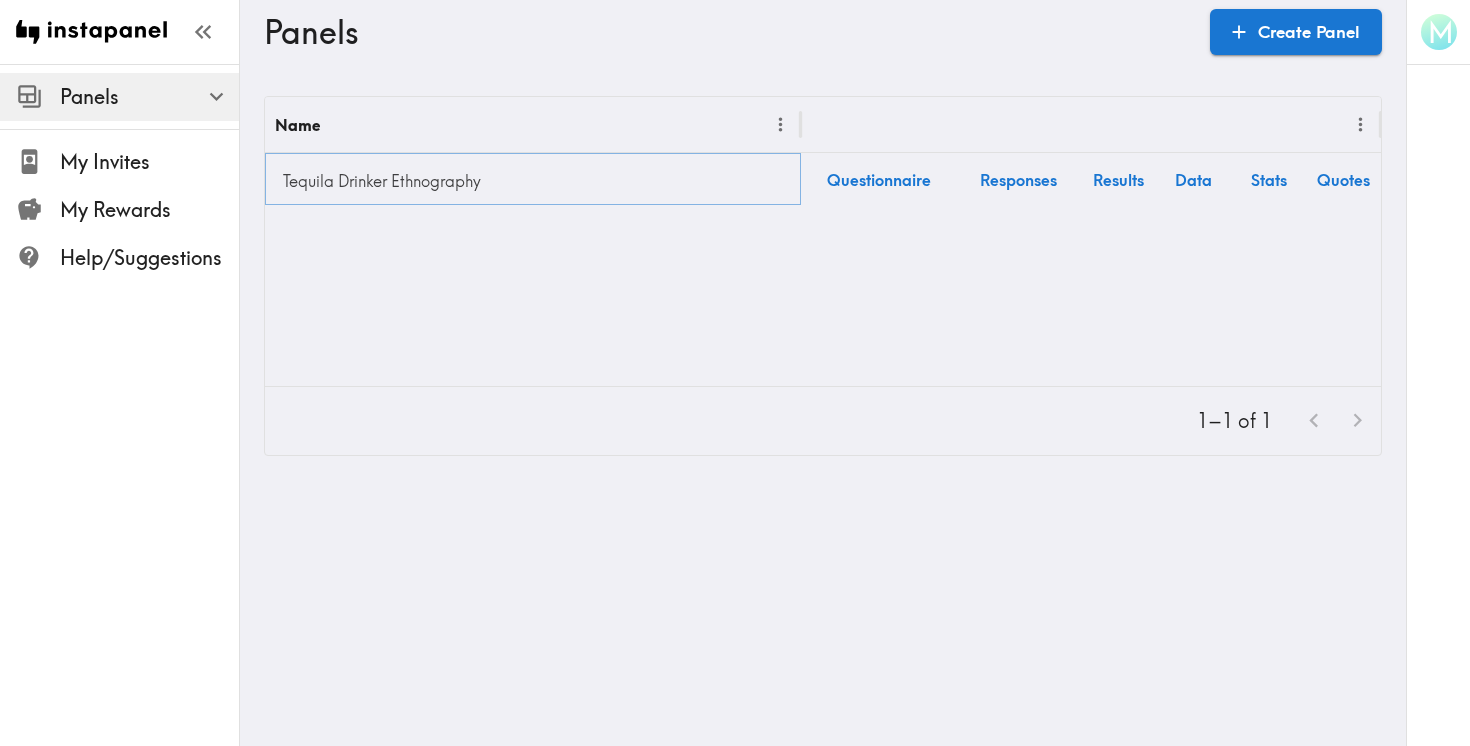 click on "Tequila Drinker Ethnography" at bounding box center [533, 181] 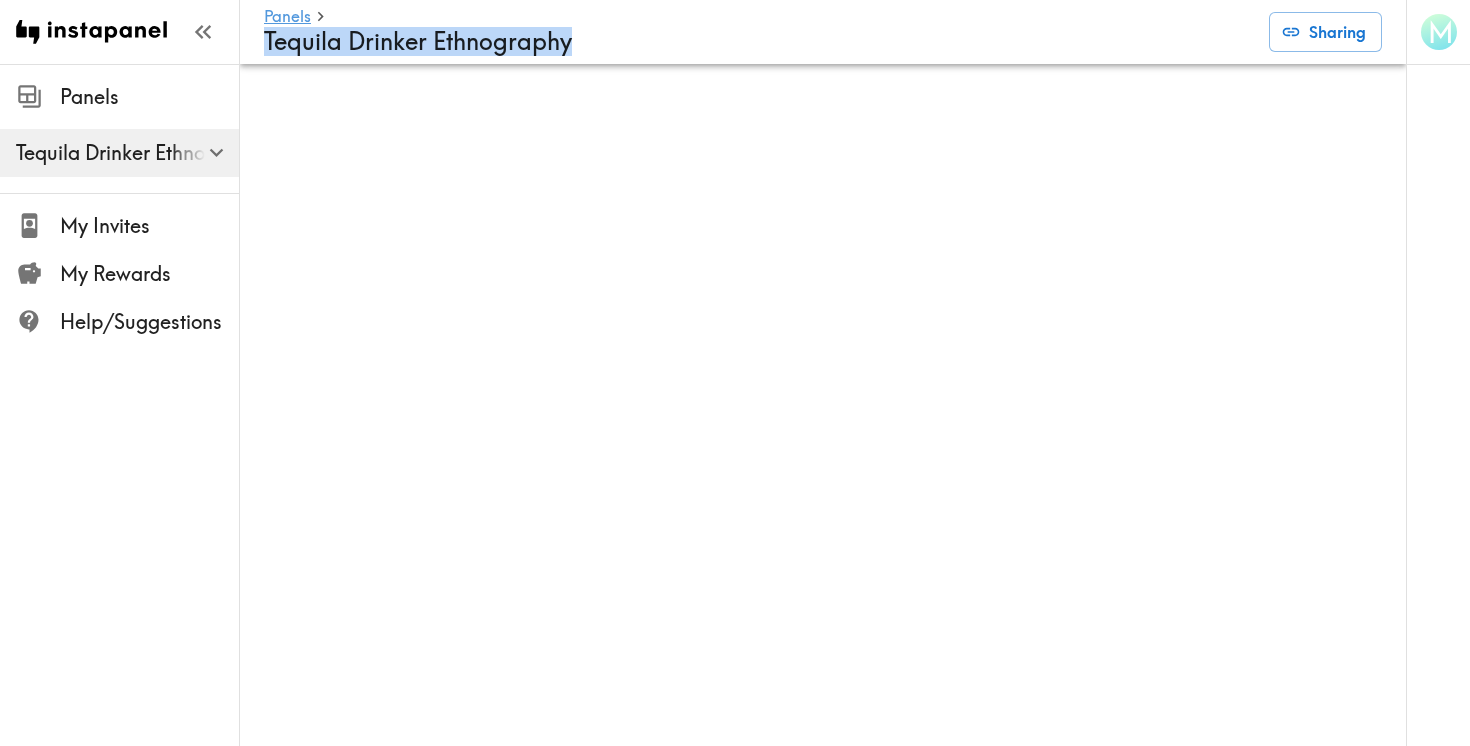 drag, startPoint x: 593, startPoint y: 50, endPoint x: 253, endPoint y: 51, distance: 340.00146 